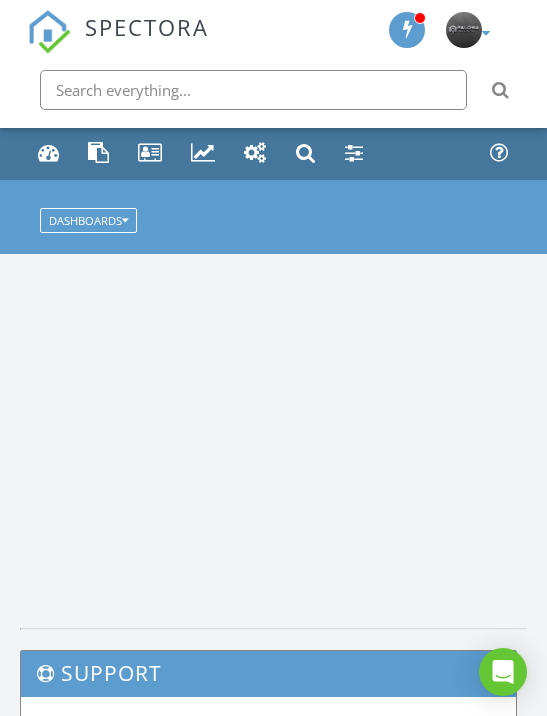 scroll, scrollTop: 0, scrollLeft: 0, axis: both 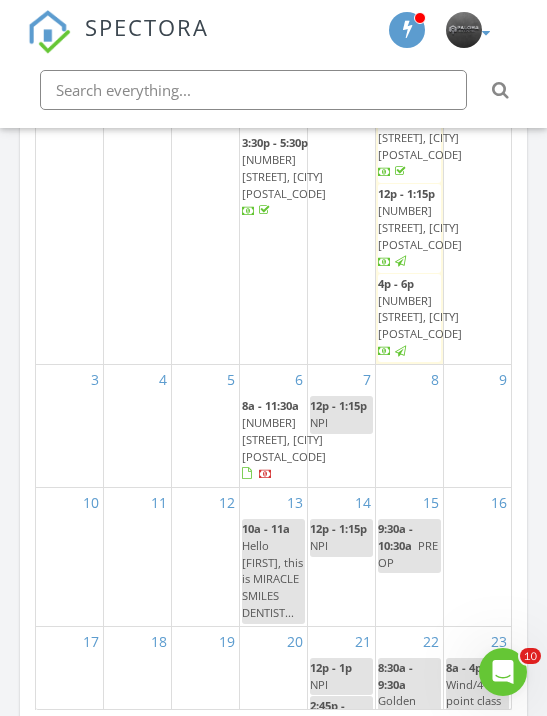 click on "521 NW 107th Ave, Plantation 33324" at bounding box center (284, 439) 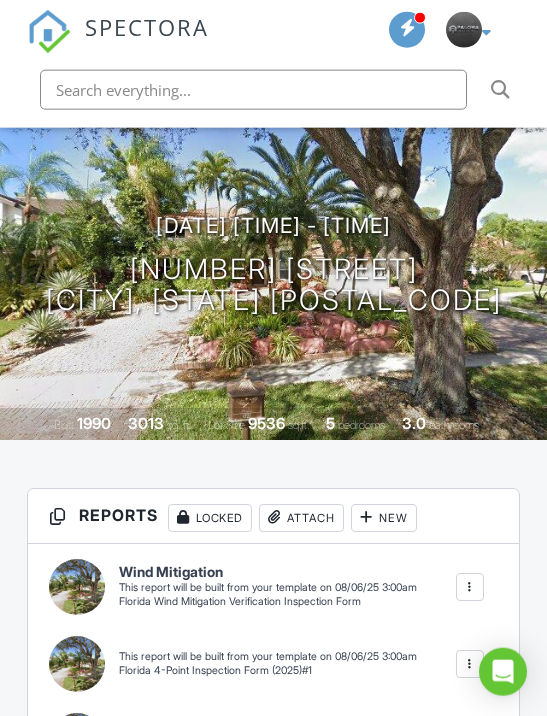 scroll, scrollTop: 613, scrollLeft: 0, axis: vertical 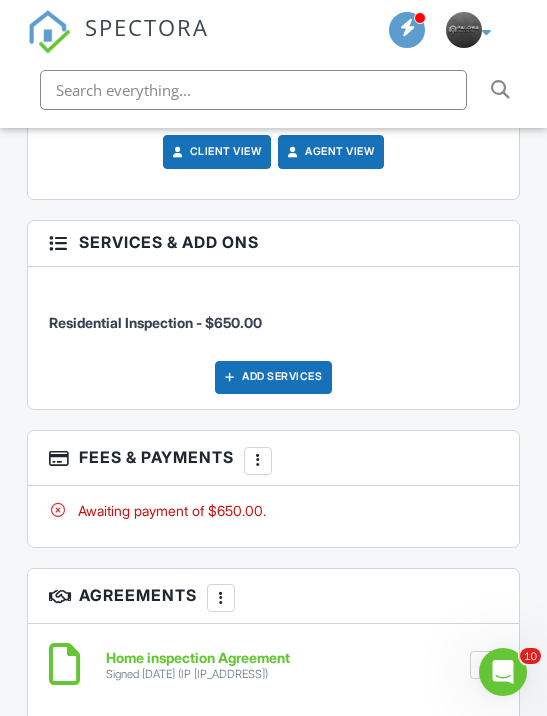 click at bounding box center [259, 461] 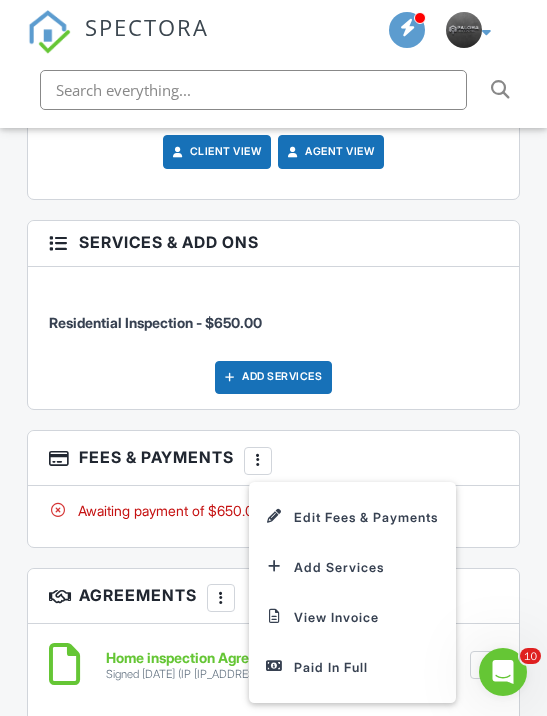 click on "Paid In Full" at bounding box center (352, 667) 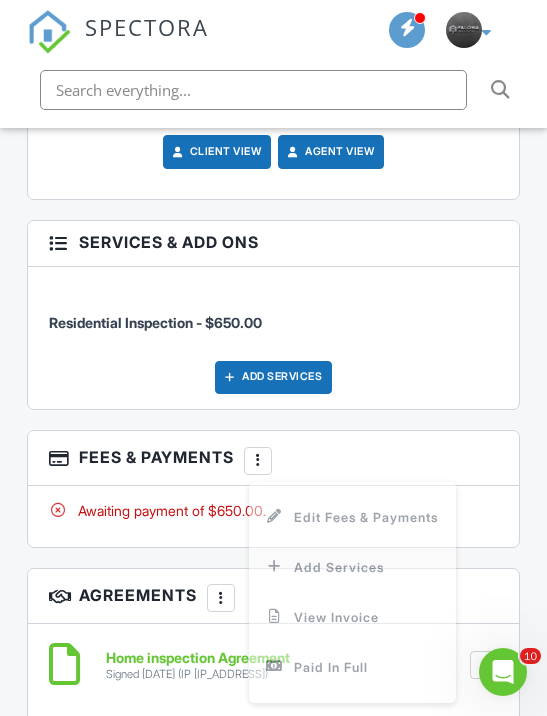 scroll, scrollTop: 2738, scrollLeft: 0, axis: vertical 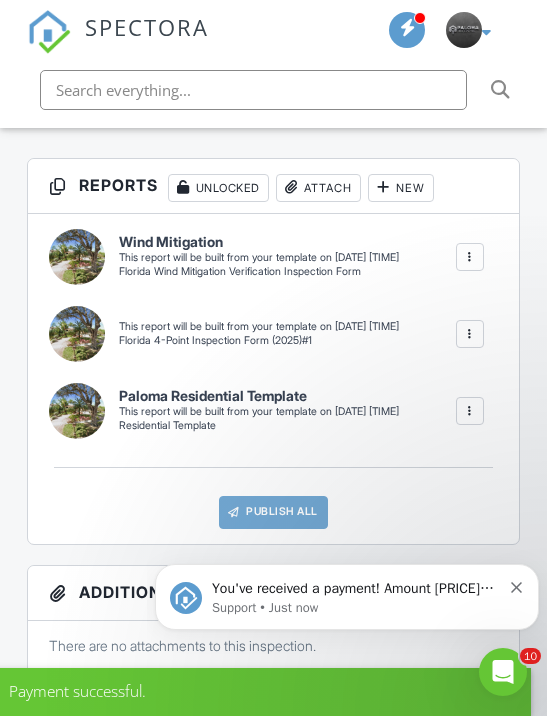 click 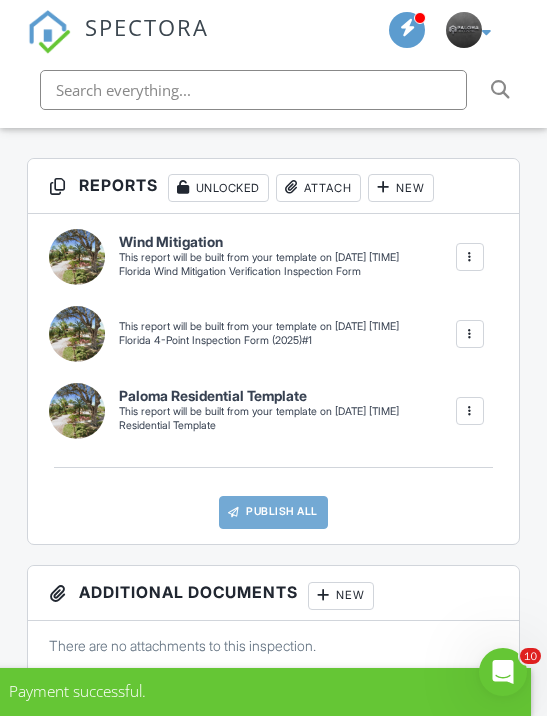 click at bounding box center (470, 257) 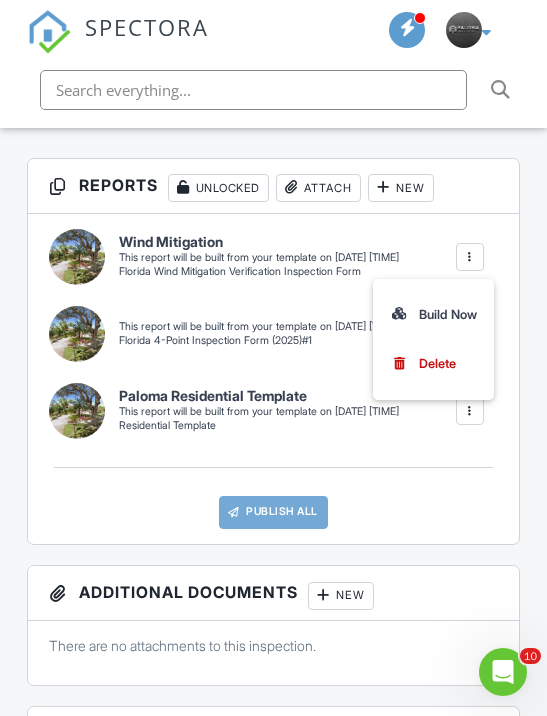 click on "Build Now" at bounding box center [434, 314] 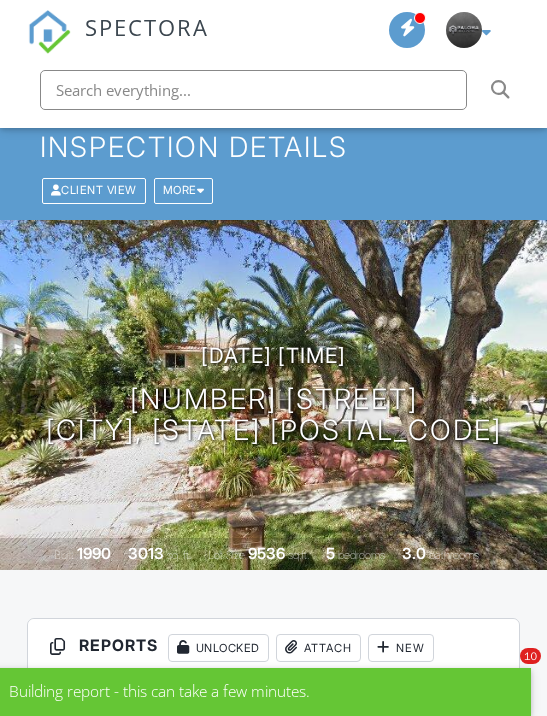 scroll, scrollTop: 371, scrollLeft: 0, axis: vertical 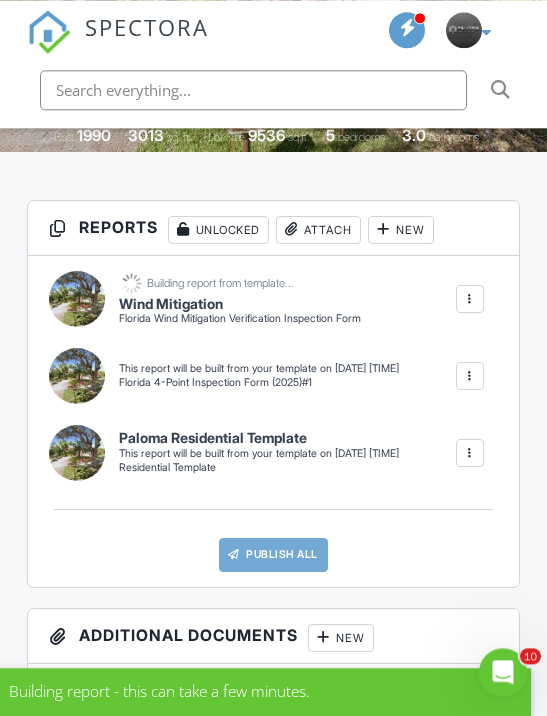click at bounding box center [470, 376] 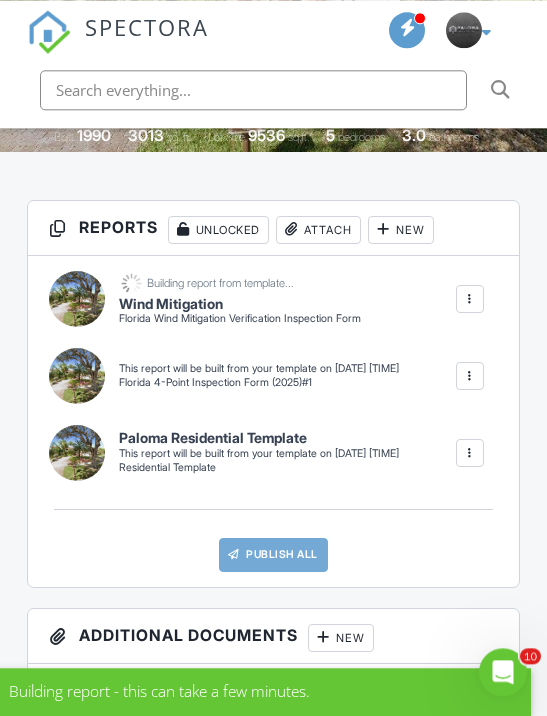 scroll, scrollTop: 480, scrollLeft: 0, axis: vertical 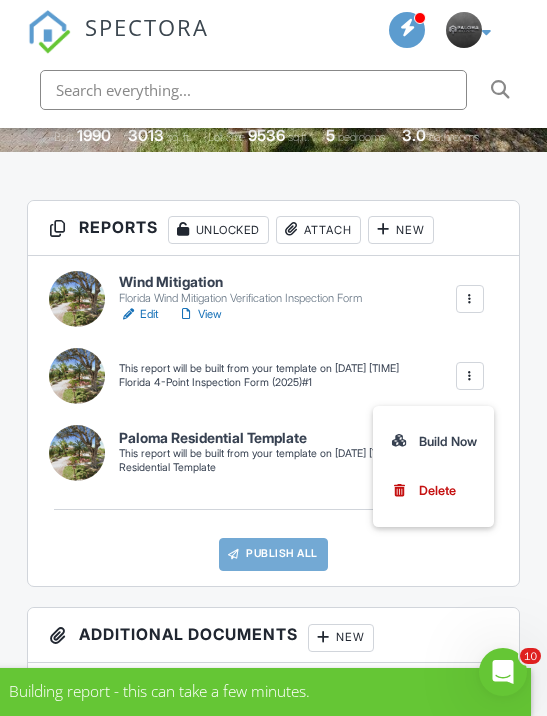 click on "Build Now" at bounding box center [434, 441] 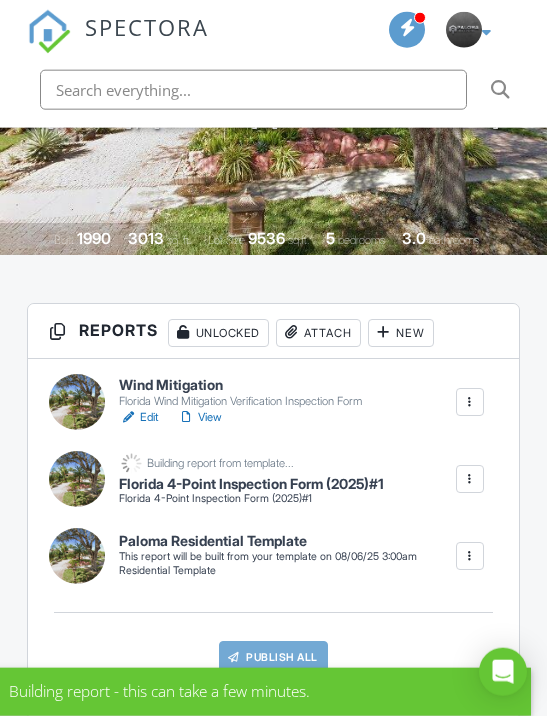 scroll, scrollTop: 405, scrollLeft: 0, axis: vertical 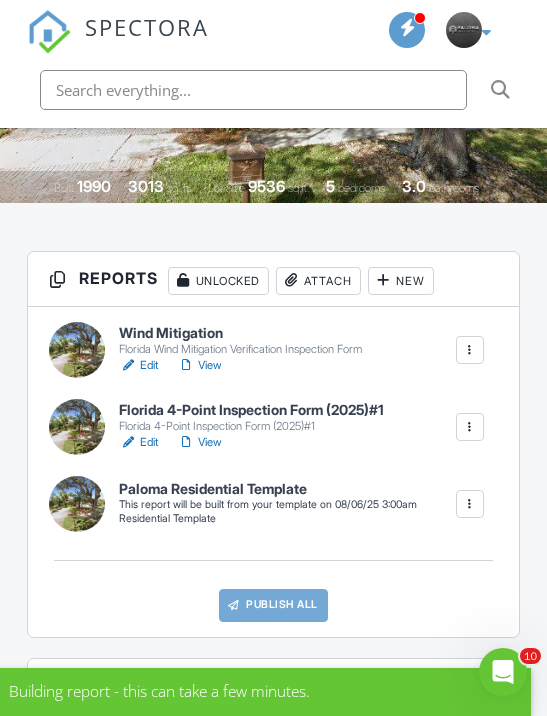 click at bounding box center (470, 504) 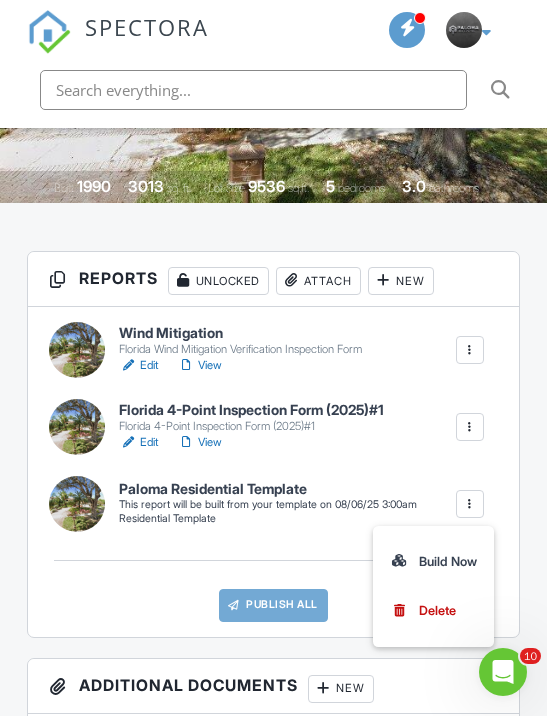 click on "Build Now" at bounding box center [434, 561] 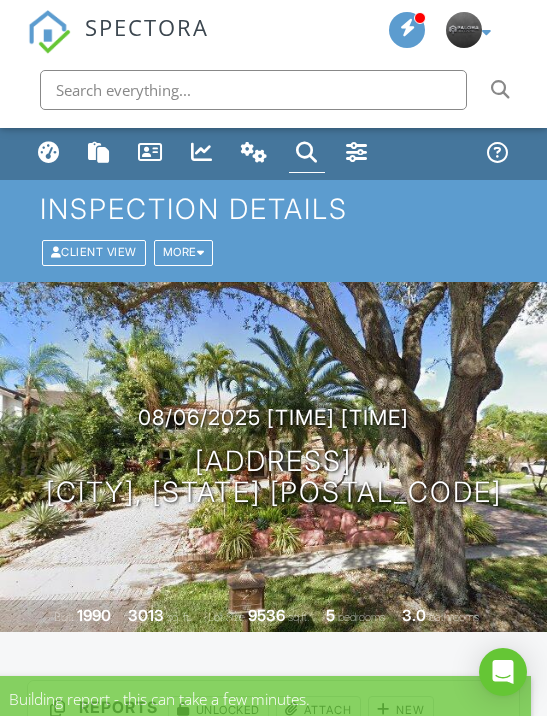 scroll, scrollTop: 0, scrollLeft: 0, axis: both 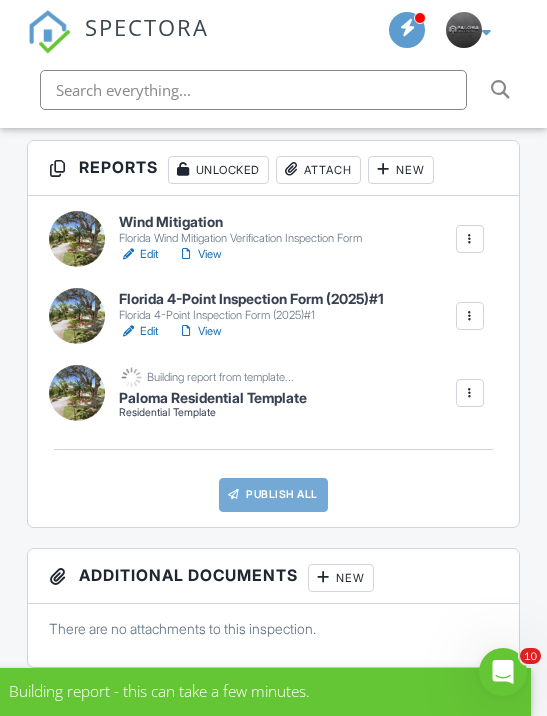click on "Edit" at bounding box center (139, 254) 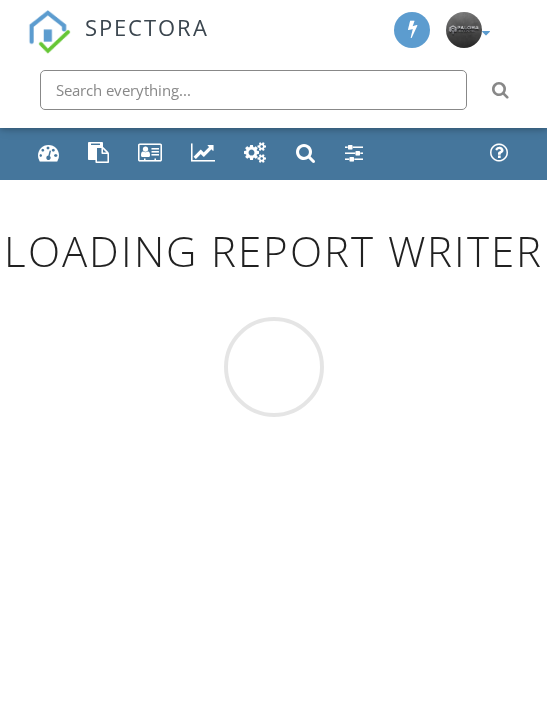 scroll, scrollTop: 0, scrollLeft: 0, axis: both 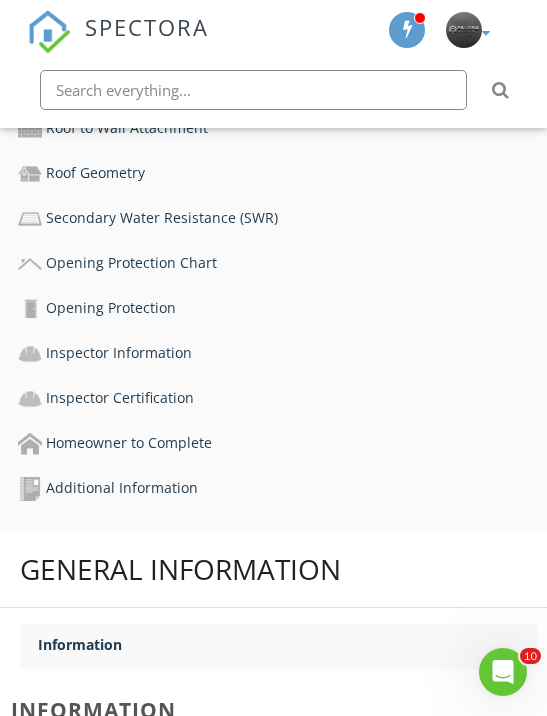 click on "Additional Information" at bounding box center (282, 489) 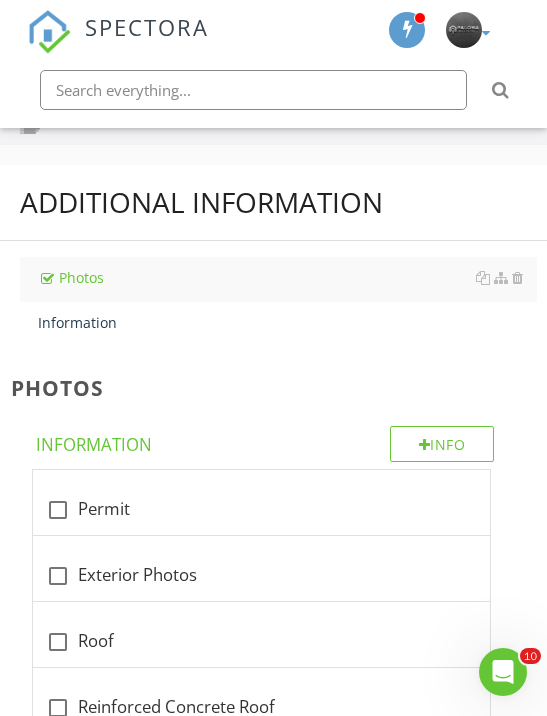 scroll, scrollTop: 1377, scrollLeft: 0, axis: vertical 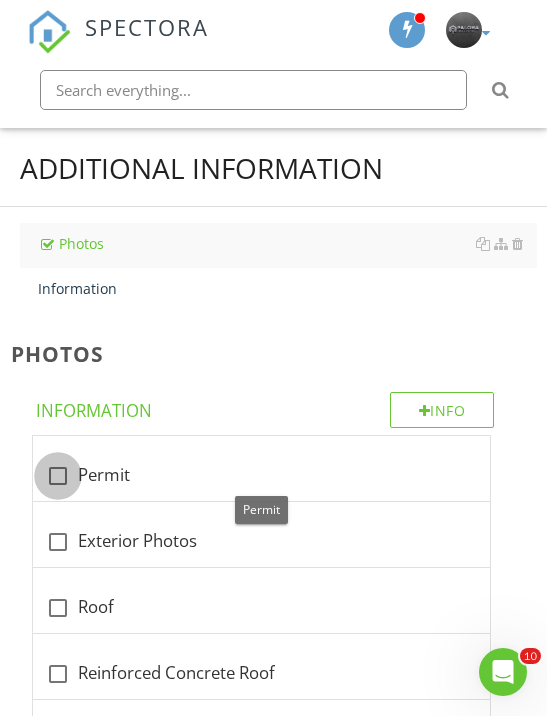 click at bounding box center [58, 476] 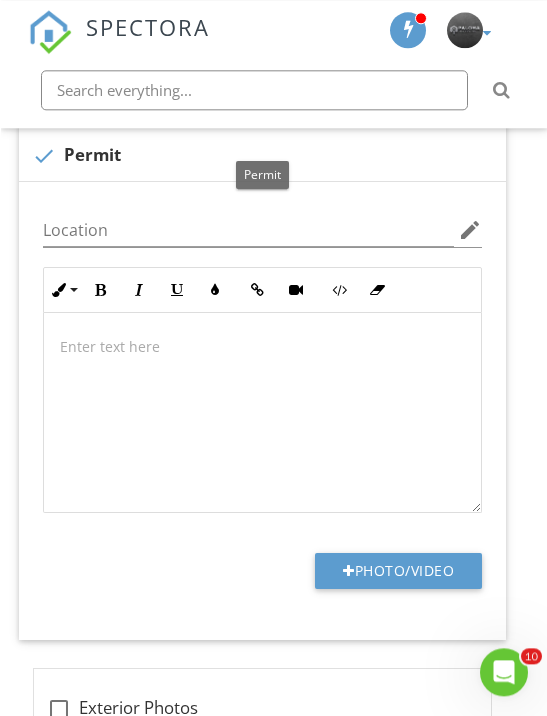 scroll, scrollTop: 1712, scrollLeft: 0, axis: vertical 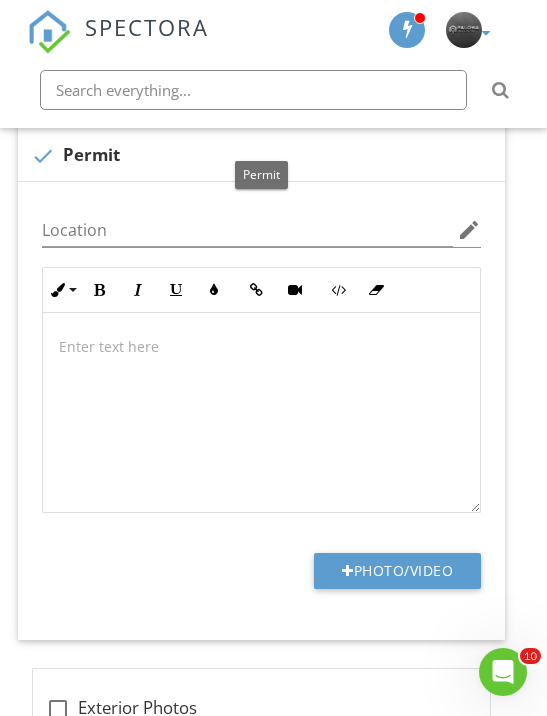 click on "Photo/Video" at bounding box center (397, 571) 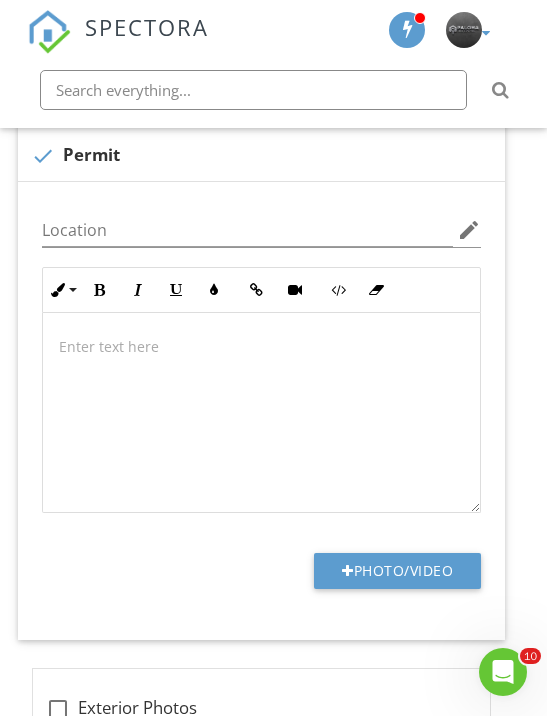 type on "C:\fakepath\IMG_1832.jpeg" 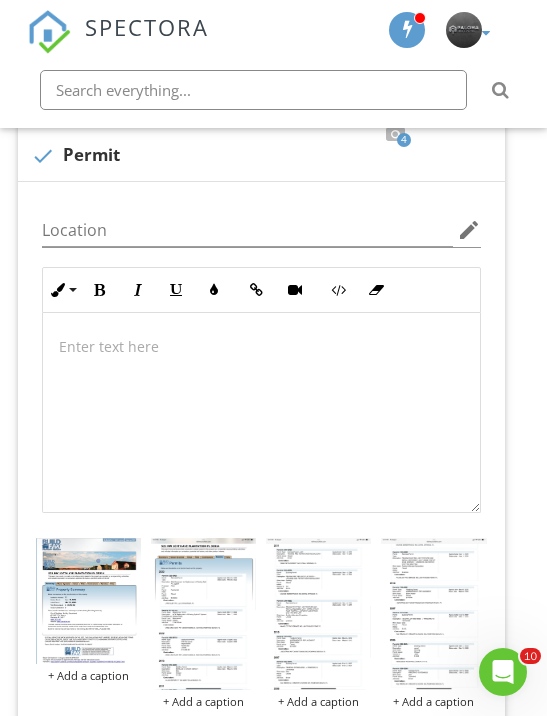 click at bounding box center (88, 601) 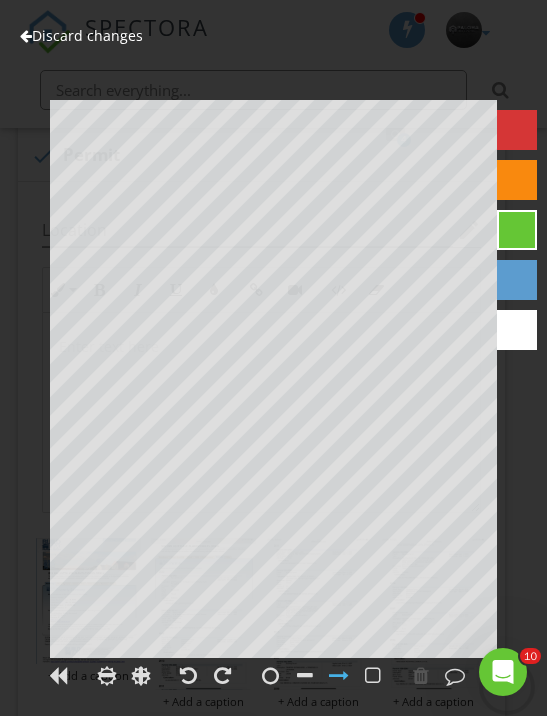 click at bounding box center [26, 36] 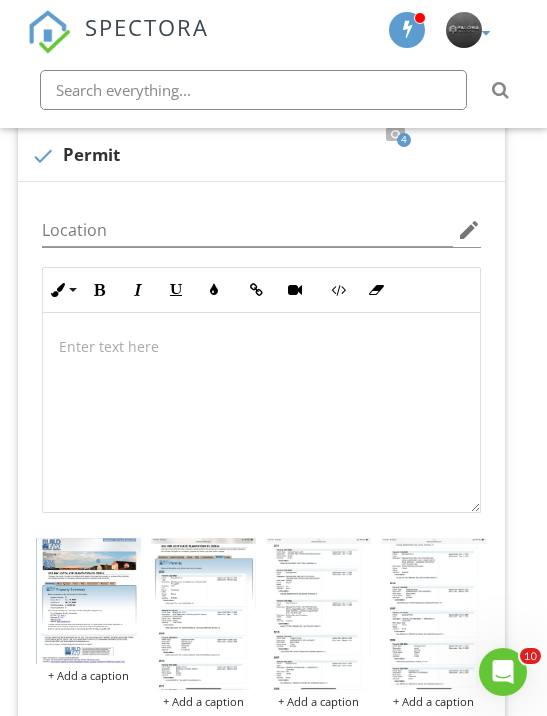 click at bounding box center [203, 613] 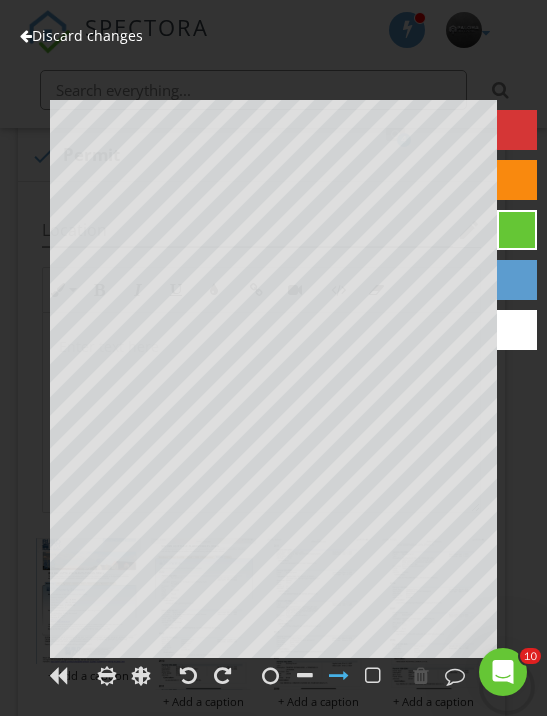 click on "Discard changes" at bounding box center [81, 35] 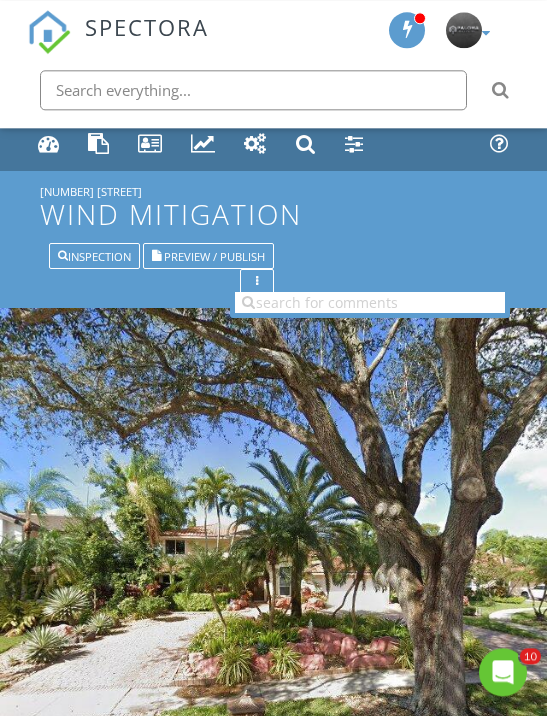 scroll, scrollTop: 0, scrollLeft: 0, axis: both 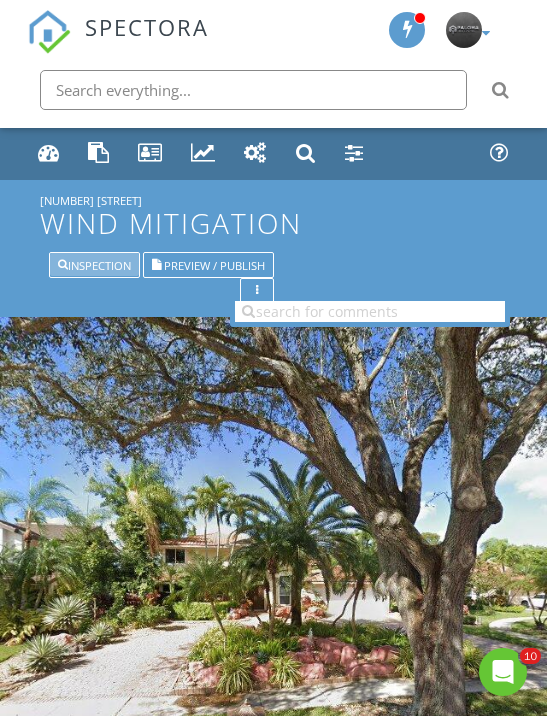 click on "Inspection" at bounding box center [94, 264] 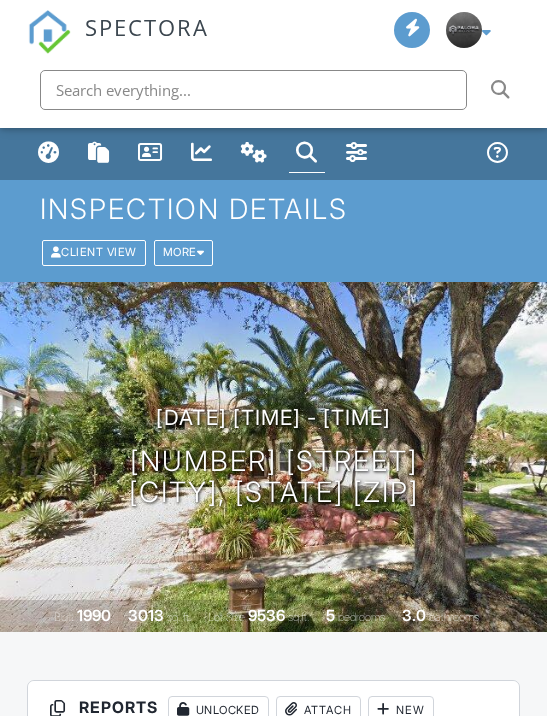 scroll, scrollTop: 0, scrollLeft: 0, axis: both 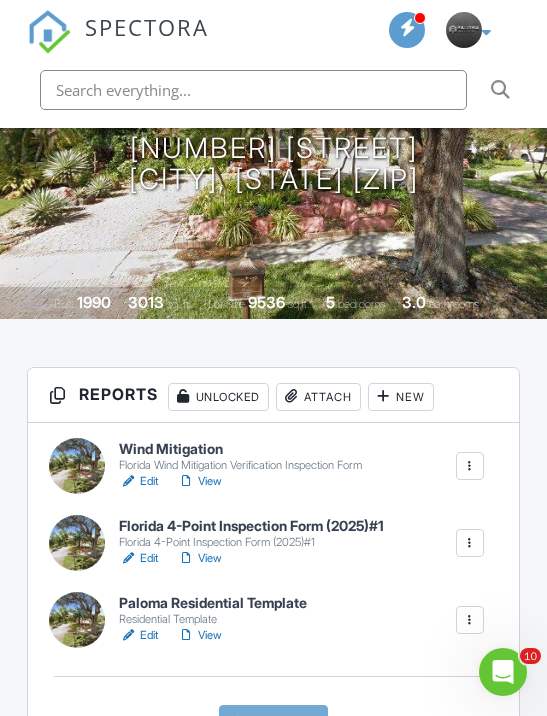 click on "Edit" at bounding box center (139, 558) 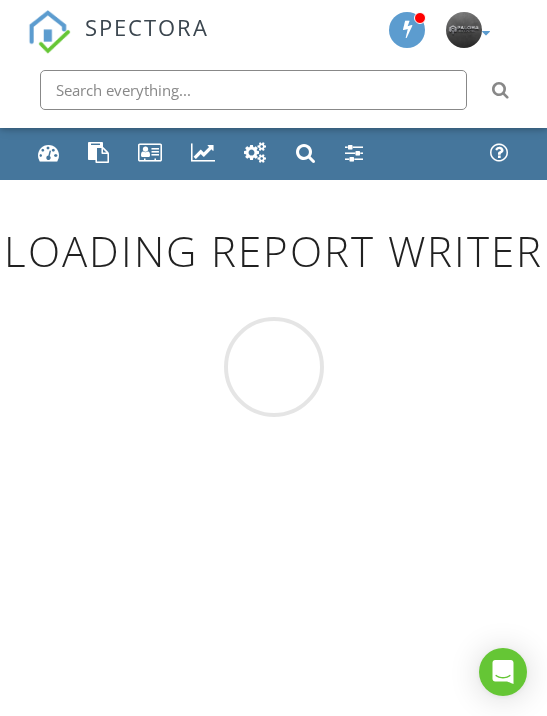 scroll, scrollTop: 0, scrollLeft: 0, axis: both 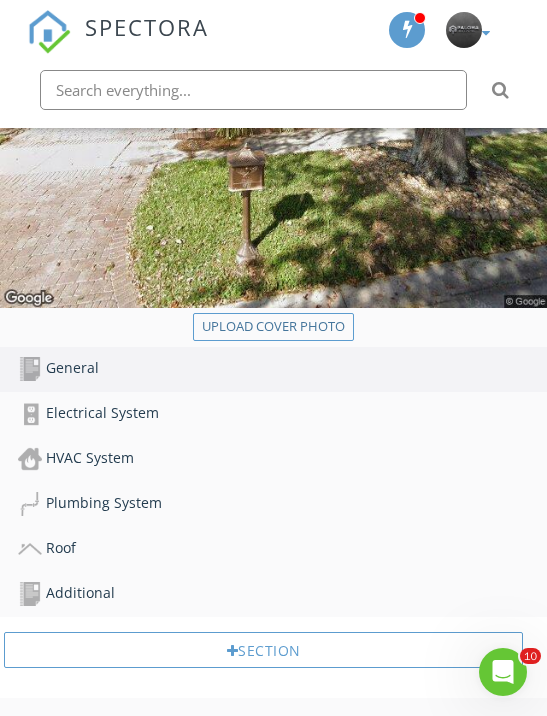 click on "Roof" at bounding box center (282, 549) 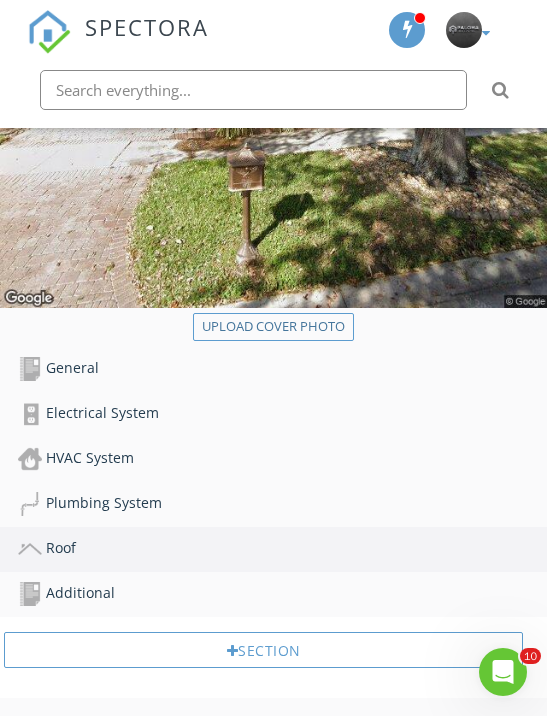 click on "Roof" at bounding box center (282, 549) 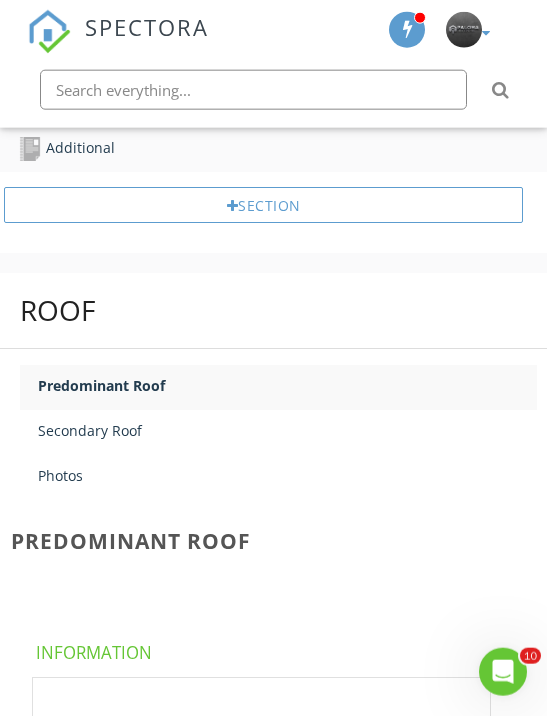 click on "Photos" at bounding box center (287, 475) 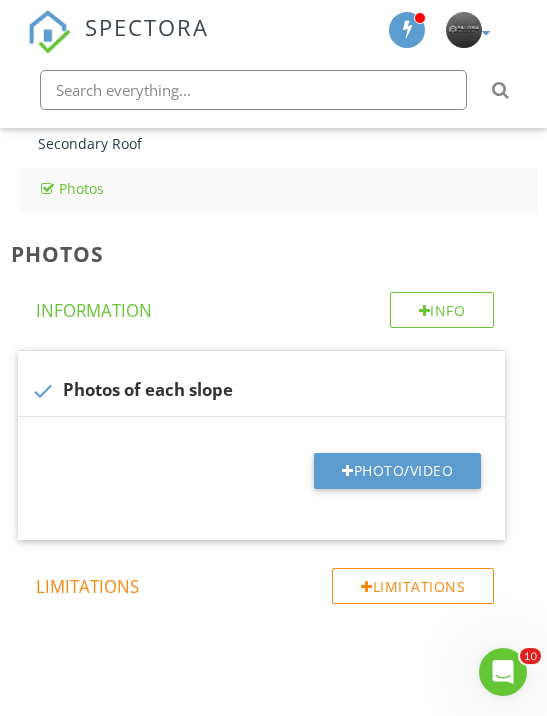 scroll, scrollTop: 1319, scrollLeft: 0, axis: vertical 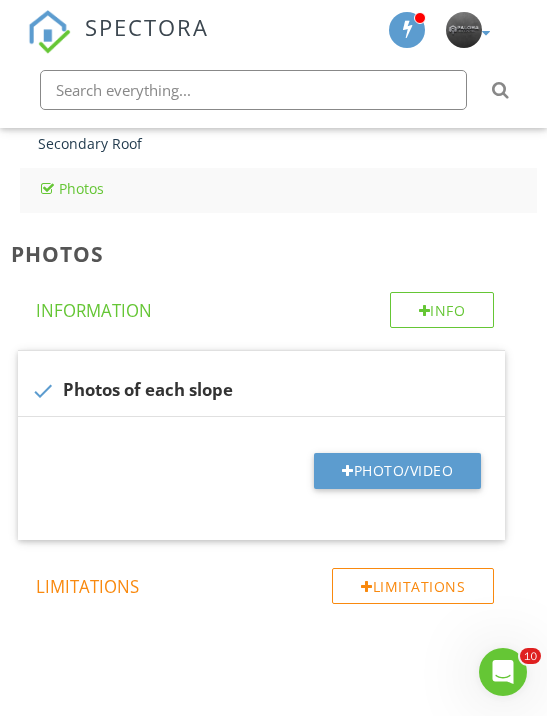 click on "Photo/Video" at bounding box center [397, 471] 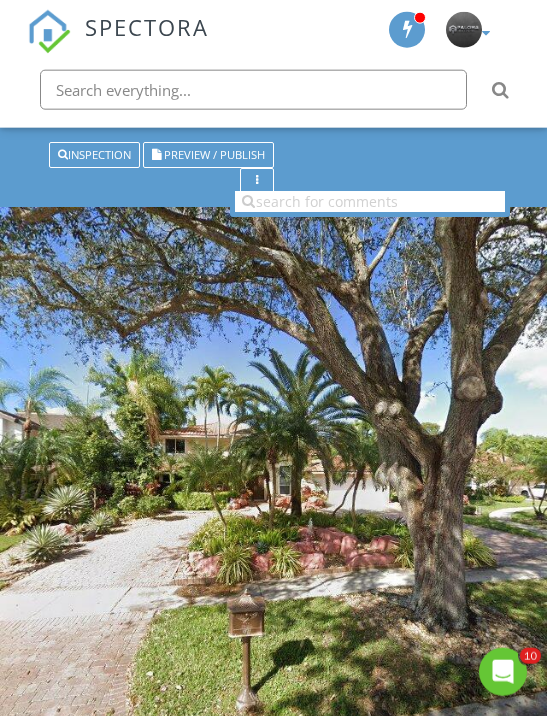 scroll, scrollTop: 0, scrollLeft: 0, axis: both 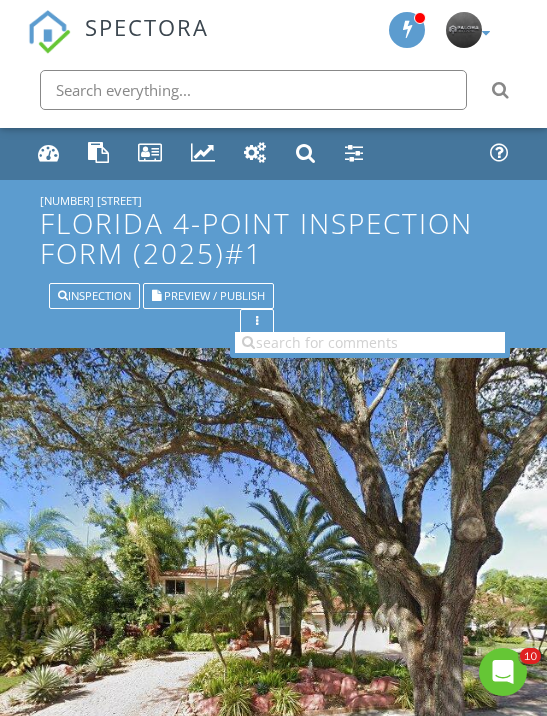 click on "Inspection" at bounding box center (94, 295) 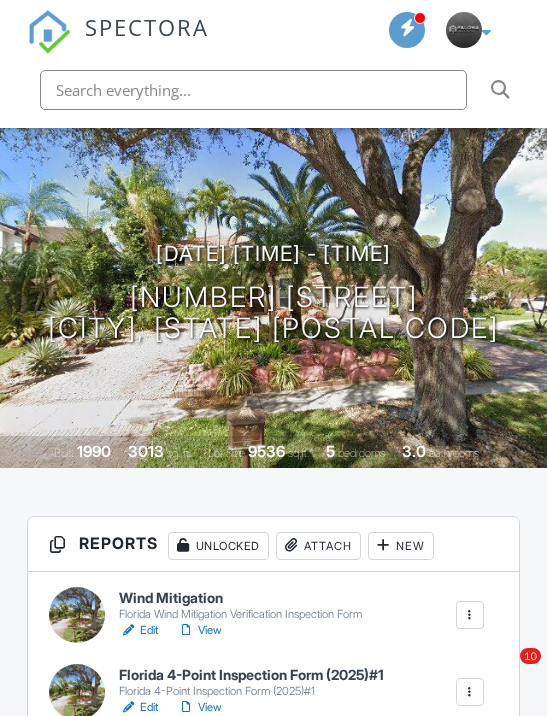 scroll, scrollTop: 358, scrollLeft: 0, axis: vertical 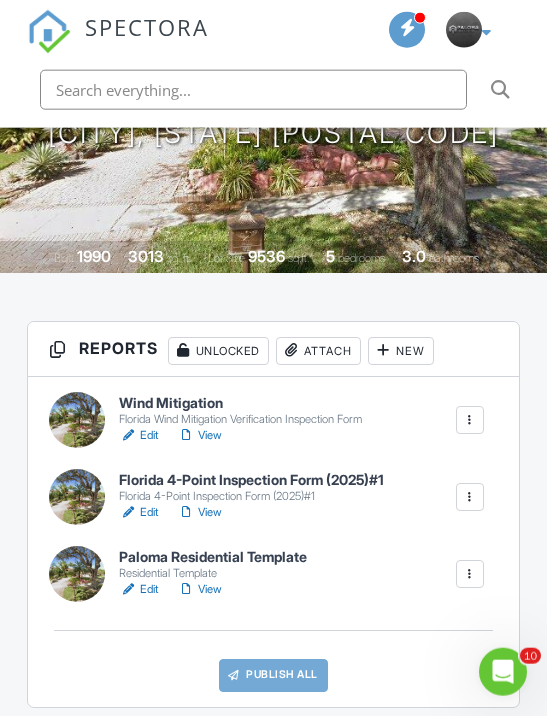 click on "Edit" at bounding box center (139, 589) 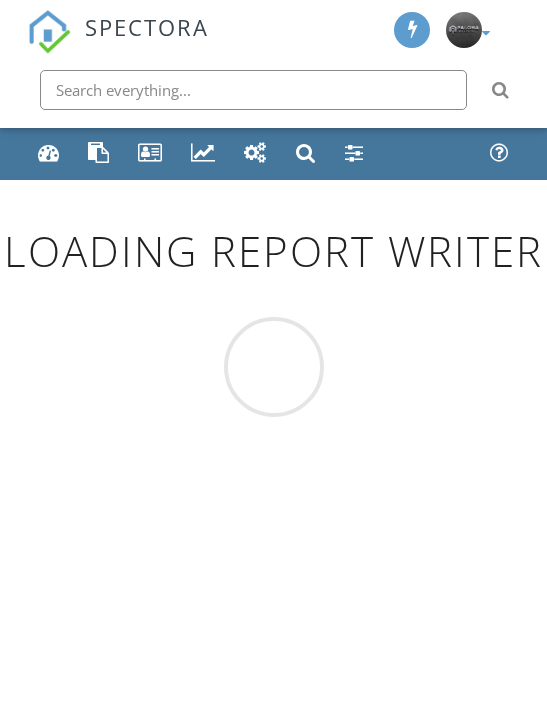 scroll, scrollTop: 0, scrollLeft: 0, axis: both 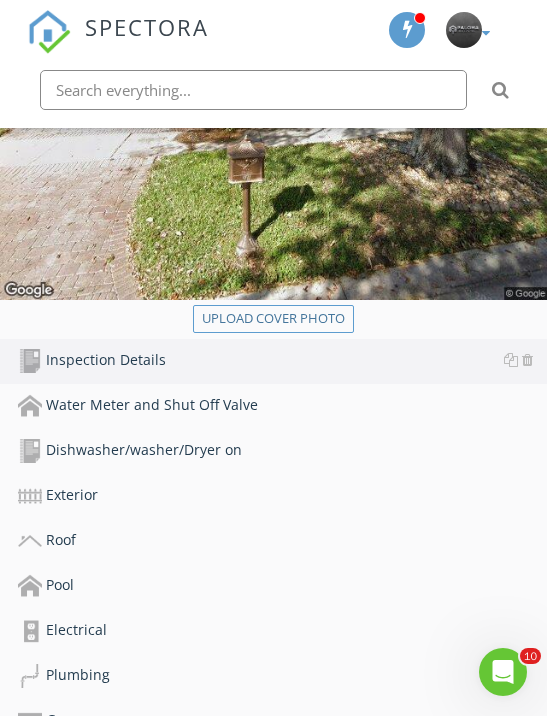 click on "Inspection Details" at bounding box center (282, 361) 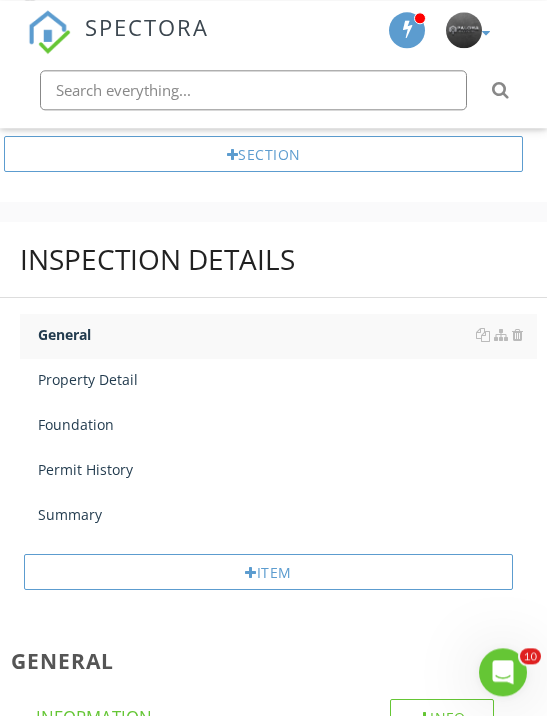 scroll, scrollTop: 1708, scrollLeft: 0, axis: vertical 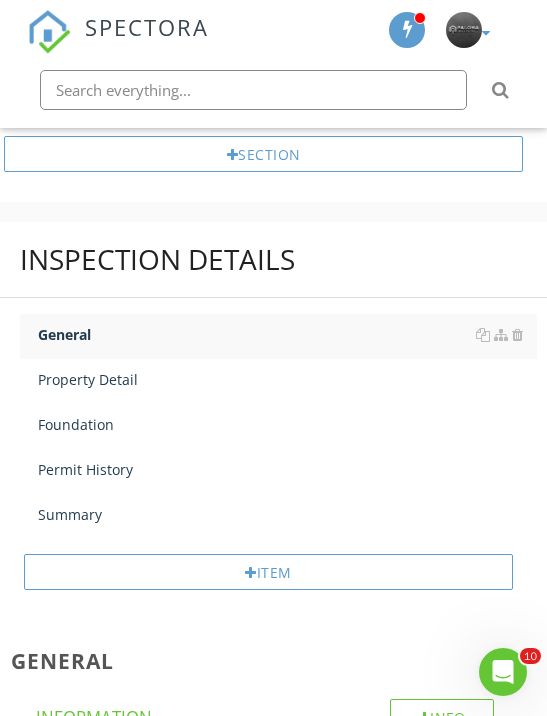 click on "Permit History" at bounding box center (287, 469) 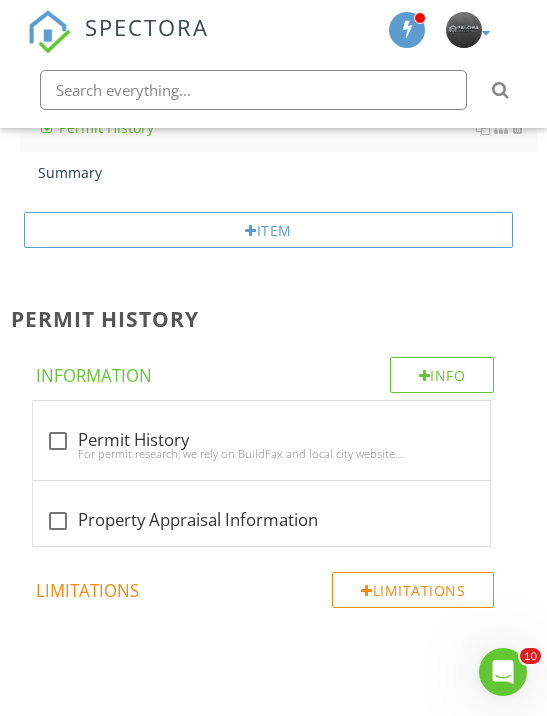 scroll, scrollTop: 2059, scrollLeft: 0, axis: vertical 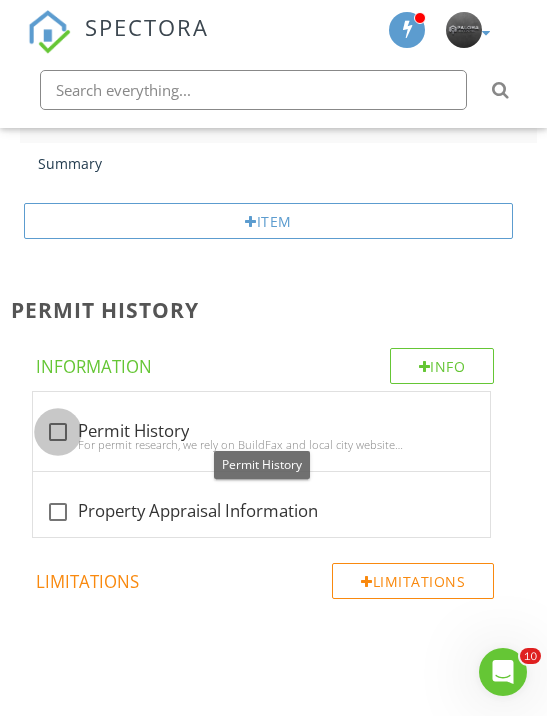 click at bounding box center (58, 432) 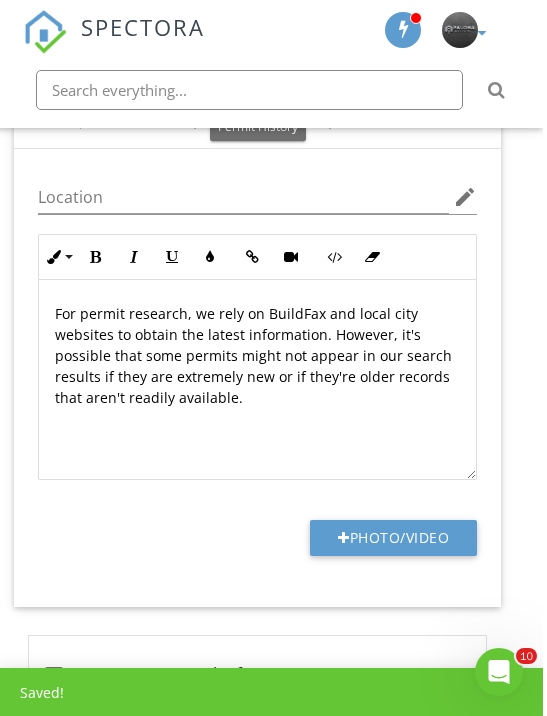 scroll, scrollTop: 2402, scrollLeft: 0, axis: vertical 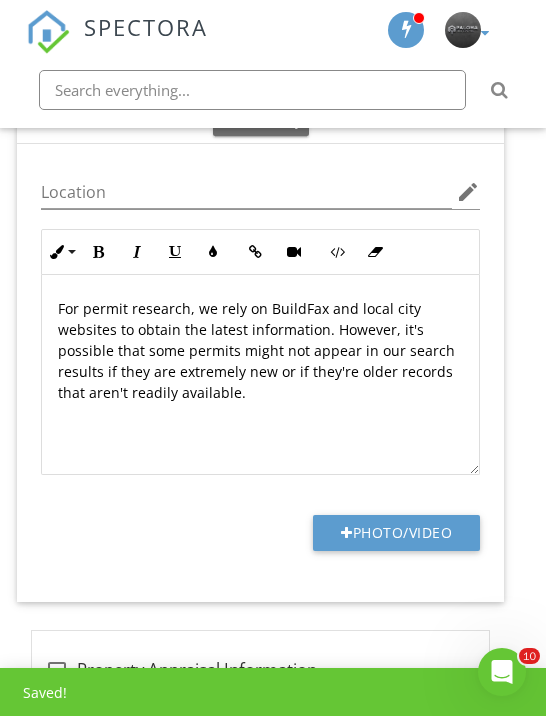 click on "Photo/Video" at bounding box center [397, 533] 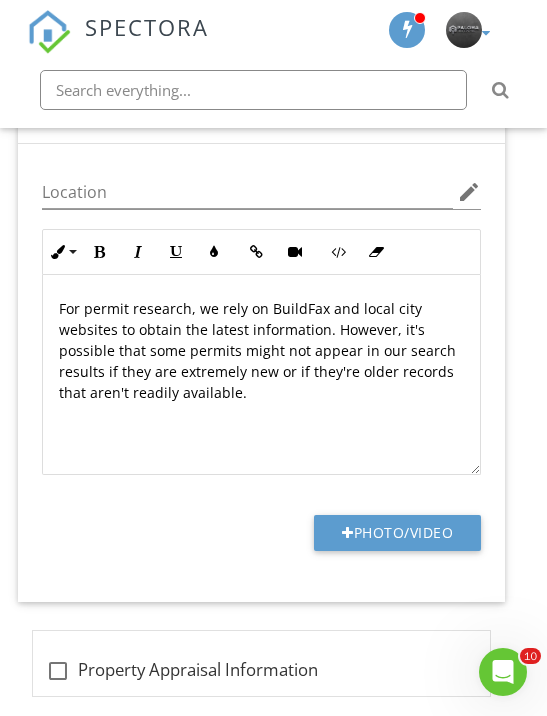 type on "C:\fakepath\IMG_1832.jpeg" 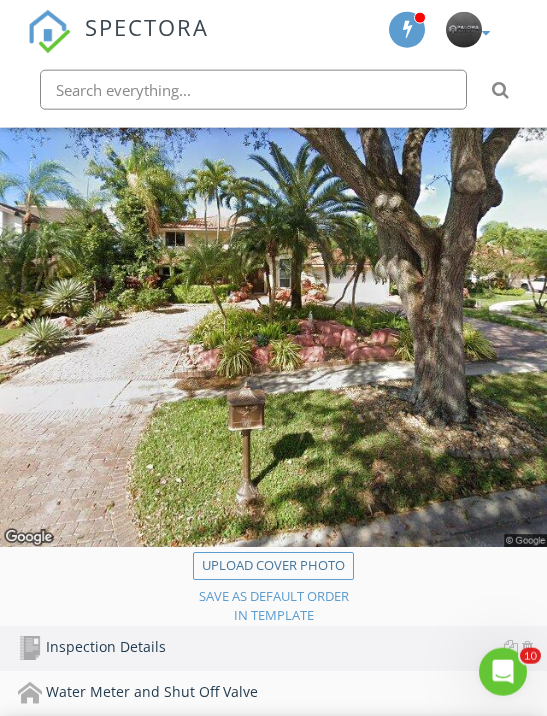 scroll, scrollTop: 0, scrollLeft: 0, axis: both 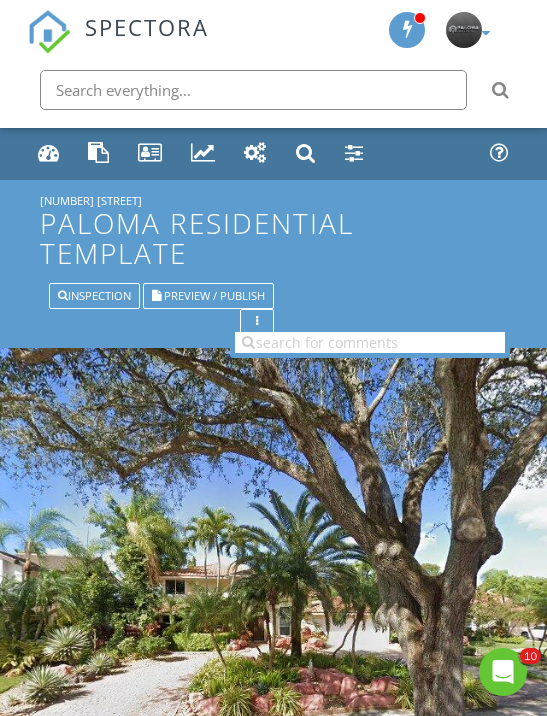click on "Inspection" at bounding box center (94, 295) 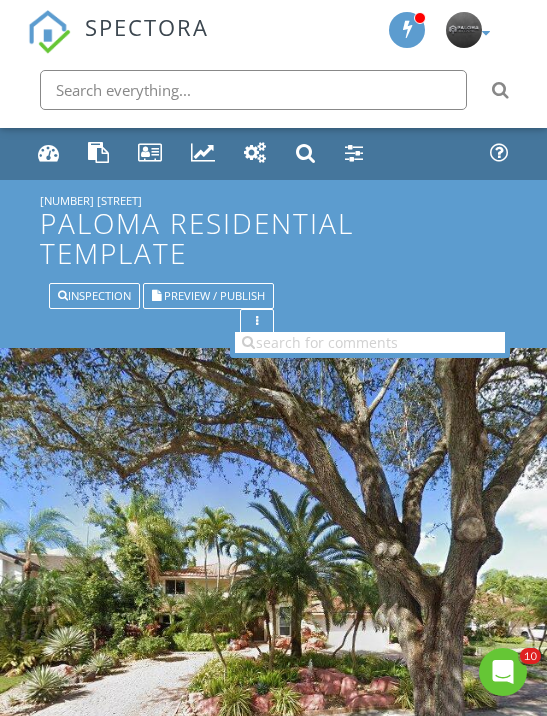 click on "Inspection" at bounding box center (94, 295) 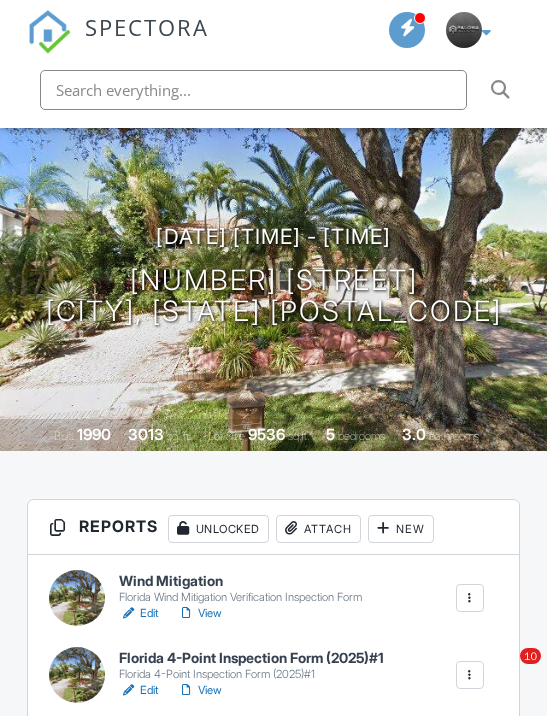 scroll, scrollTop: 206, scrollLeft: 0, axis: vertical 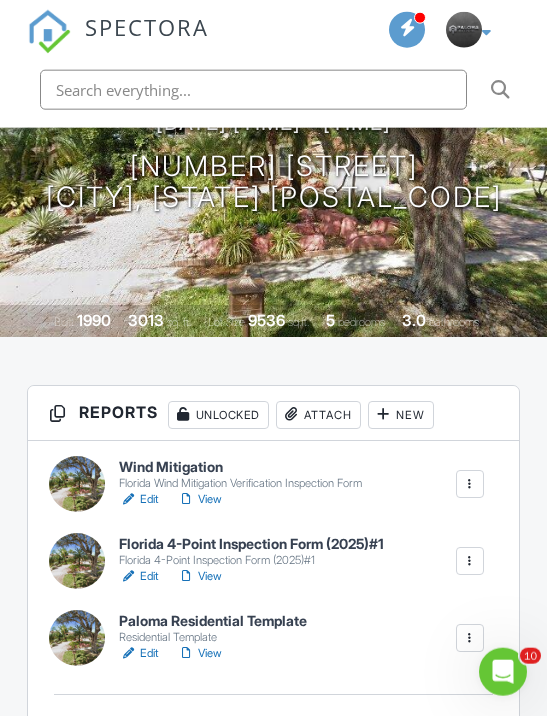 click on "Edit" at bounding box center [139, 499] 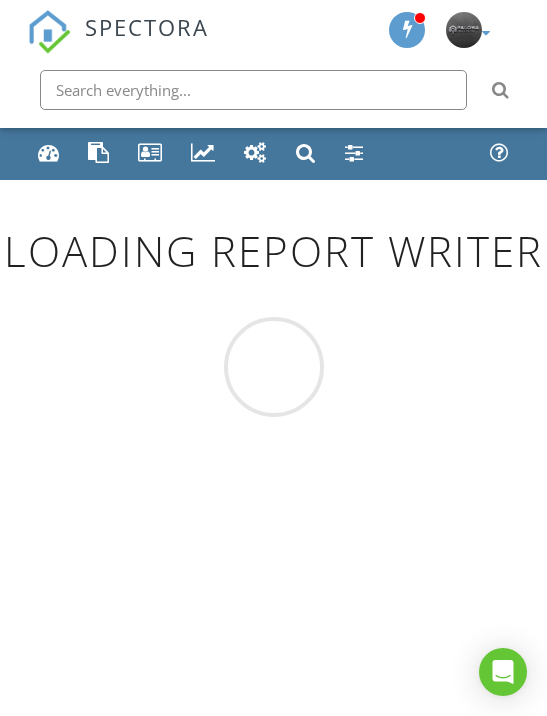 scroll, scrollTop: 0, scrollLeft: 0, axis: both 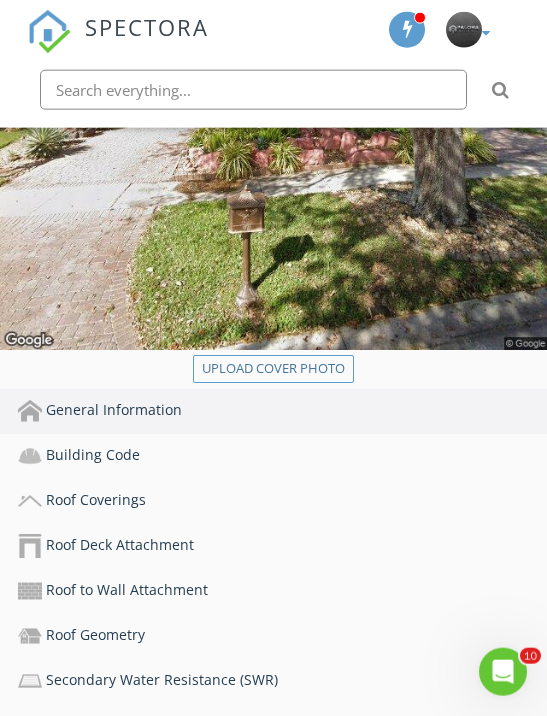 click on "Roof Coverings" at bounding box center [282, 501] 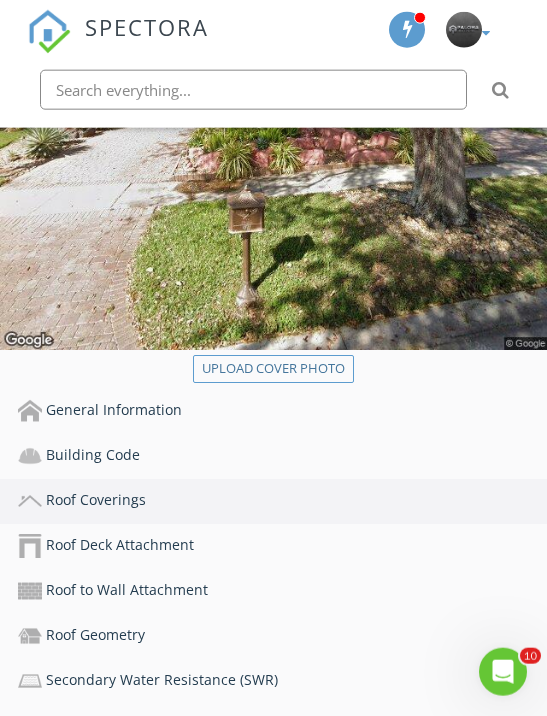 scroll, scrollTop: 515, scrollLeft: 0, axis: vertical 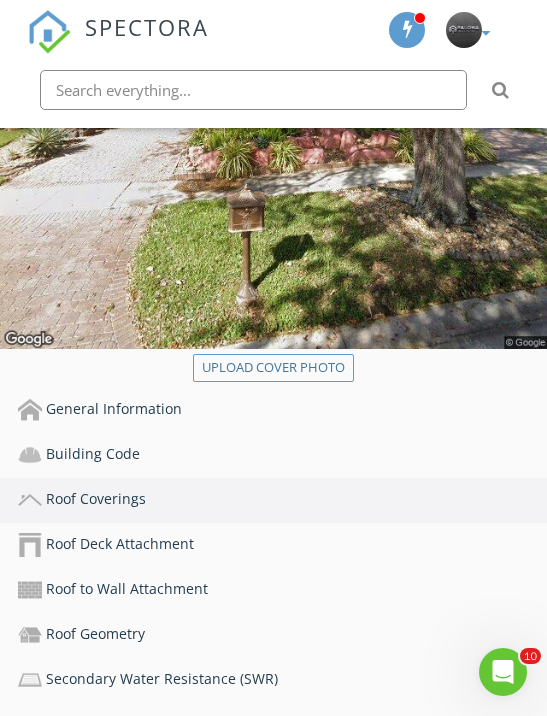 click on "Roof Coverings" at bounding box center [282, 500] 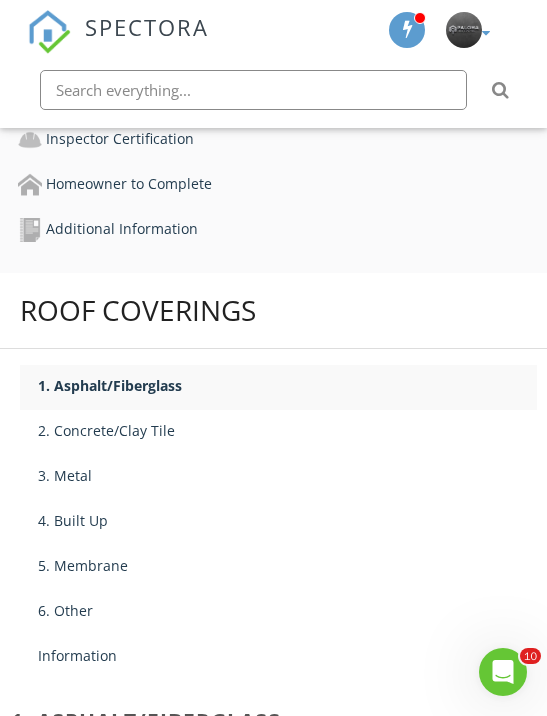 scroll, scrollTop: 1236, scrollLeft: 0, axis: vertical 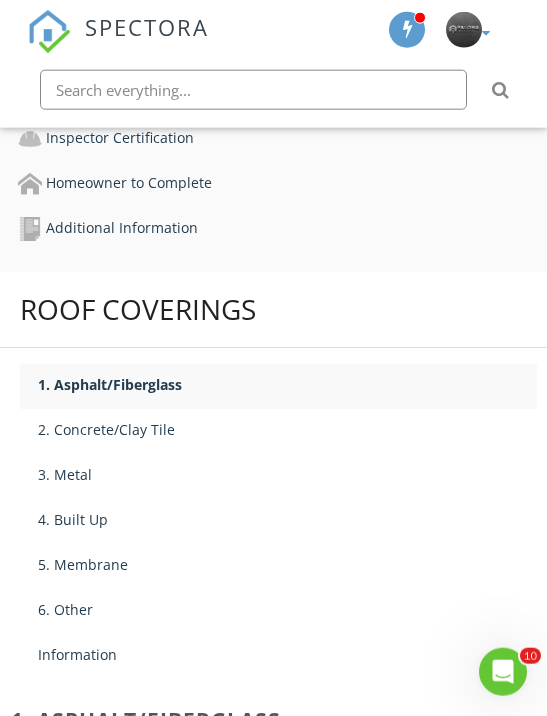click on "2. Concrete/Clay Tile" at bounding box center (287, 429) 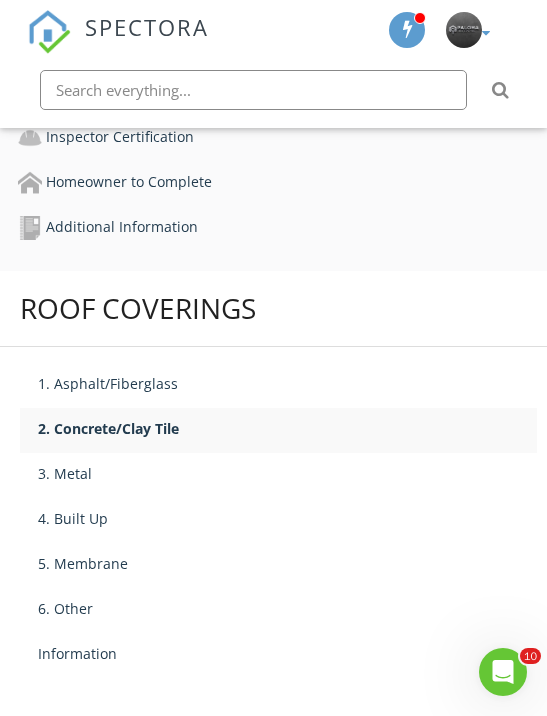 click on "2. Concrete/Clay Tile" at bounding box center [287, 428] 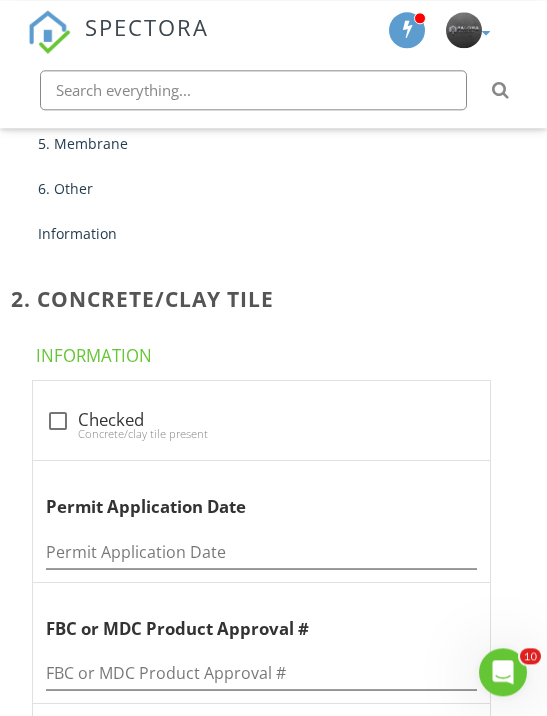 scroll, scrollTop: 1722, scrollLeft: 0, axis: vertical 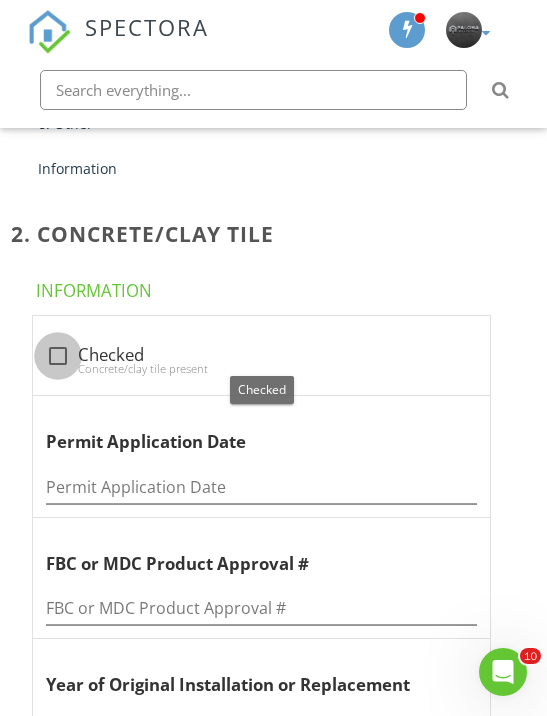 click at bounding box center [58, 356] 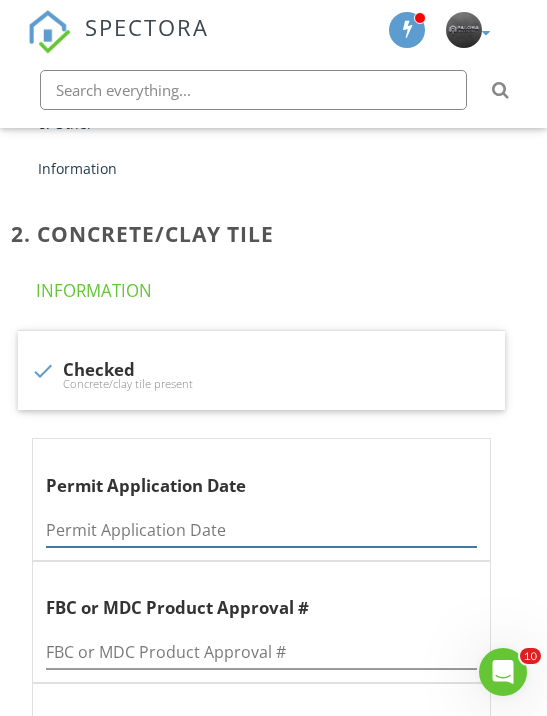 click at bounding box center [261, 530] 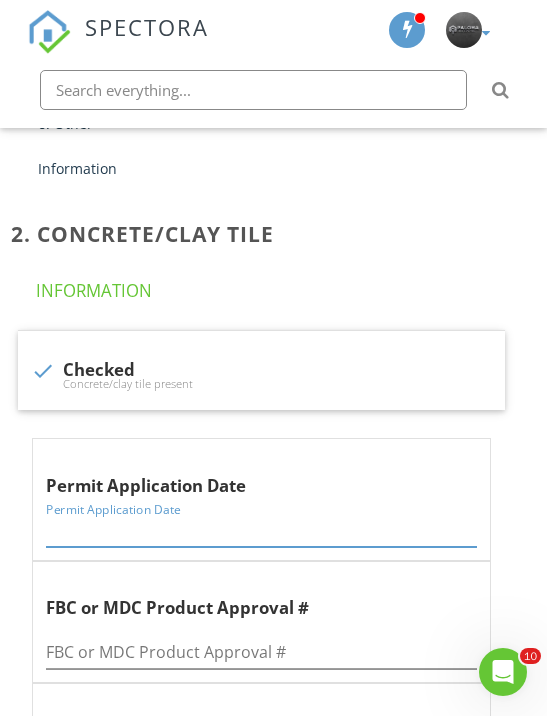 scroll, scrollTop: 1755, scrollLeft: 0, axis: vertical 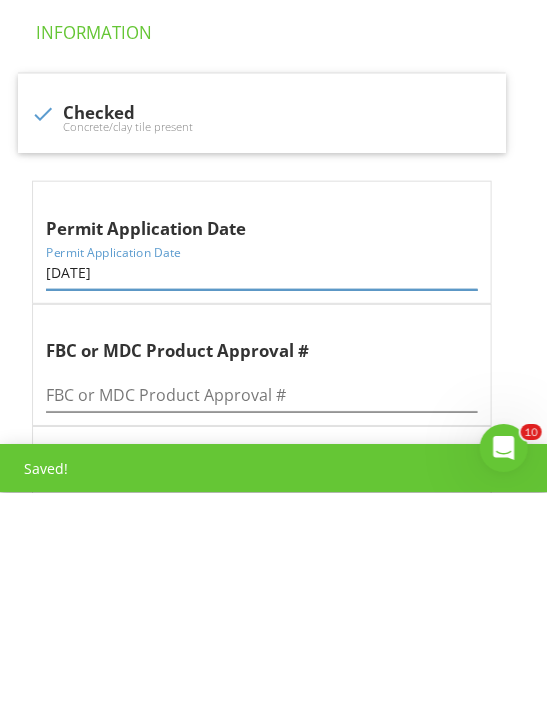 type on "[DATE]" 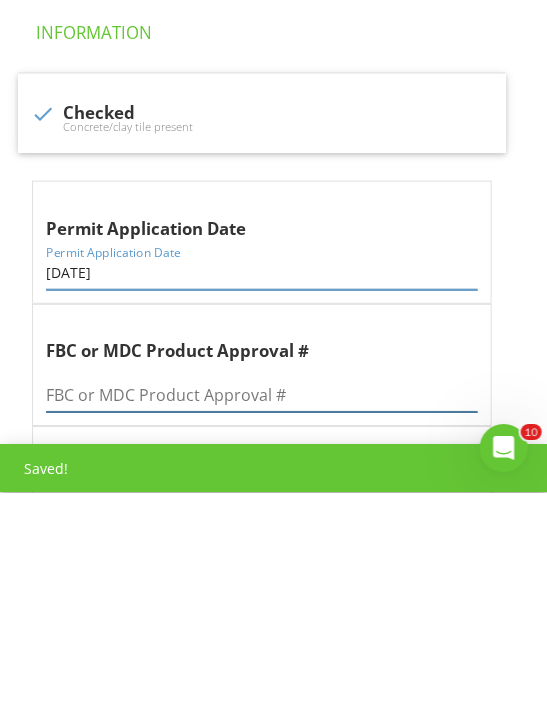 click at bounding box center [261, 619] 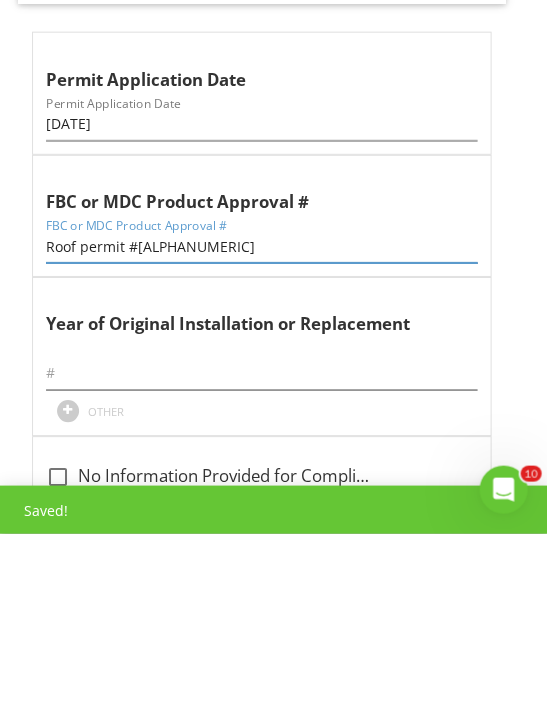 scroll, scrollTop: 1969, scrollLeft: 0, axis: vertical 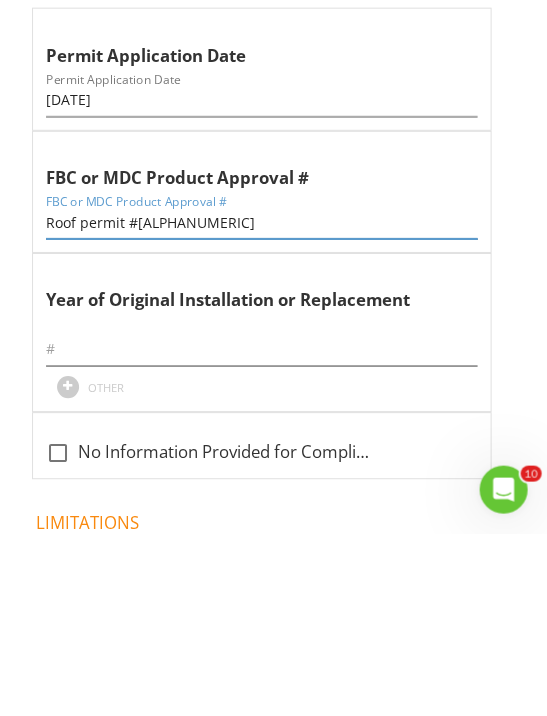 type on "Roof permit #[ALPHANUMERIC]" 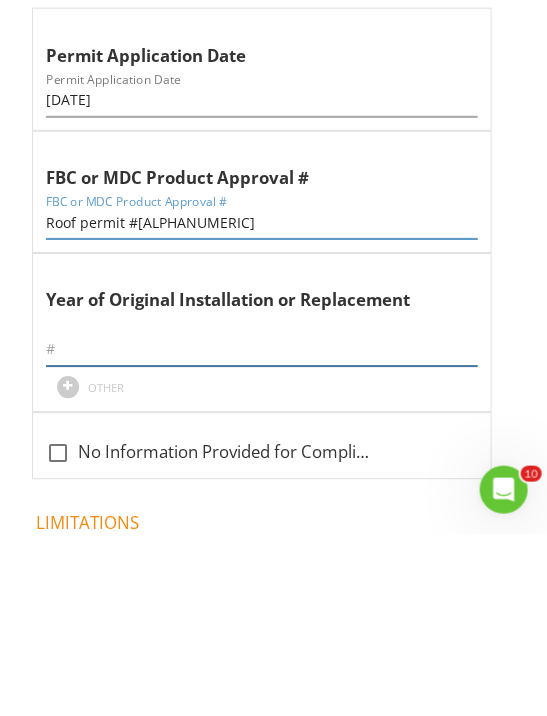 click at bounding box center (261, 532) 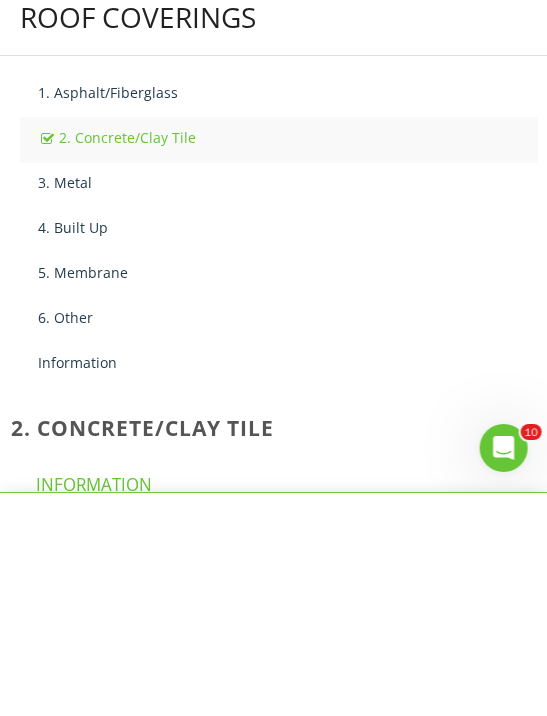 scroll, scrollTop: 1305, scrollLeft: 0, axis: vertical 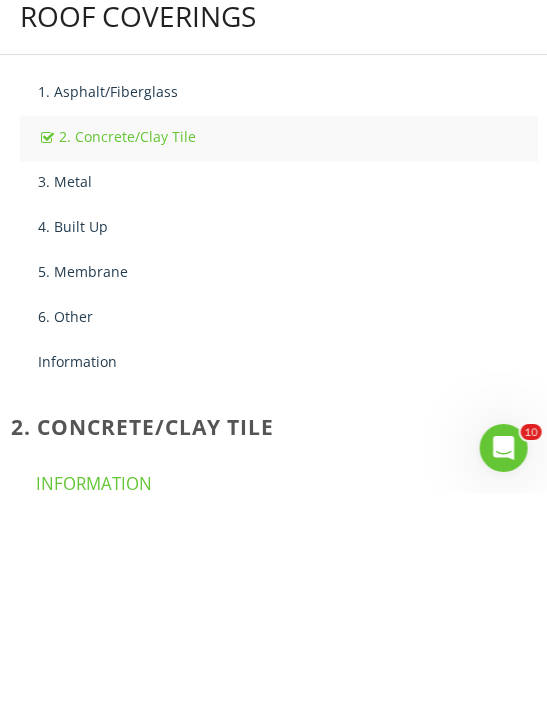type on "2006" 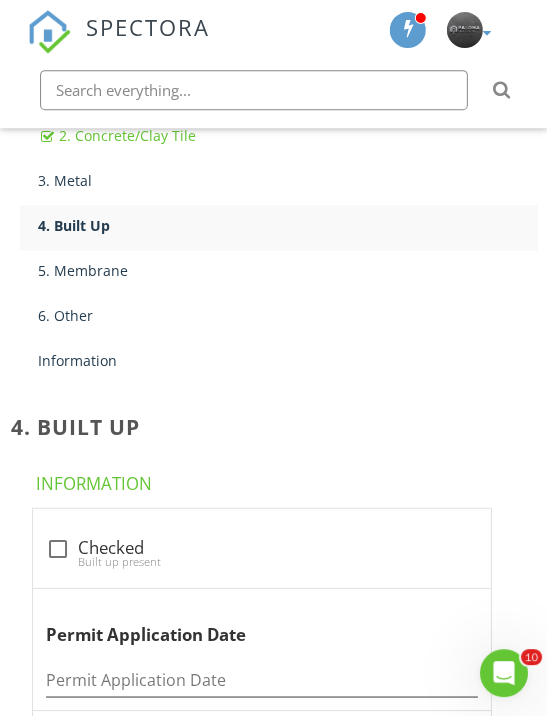 click on "4. Built Up" at bounding box center (287, 225) 